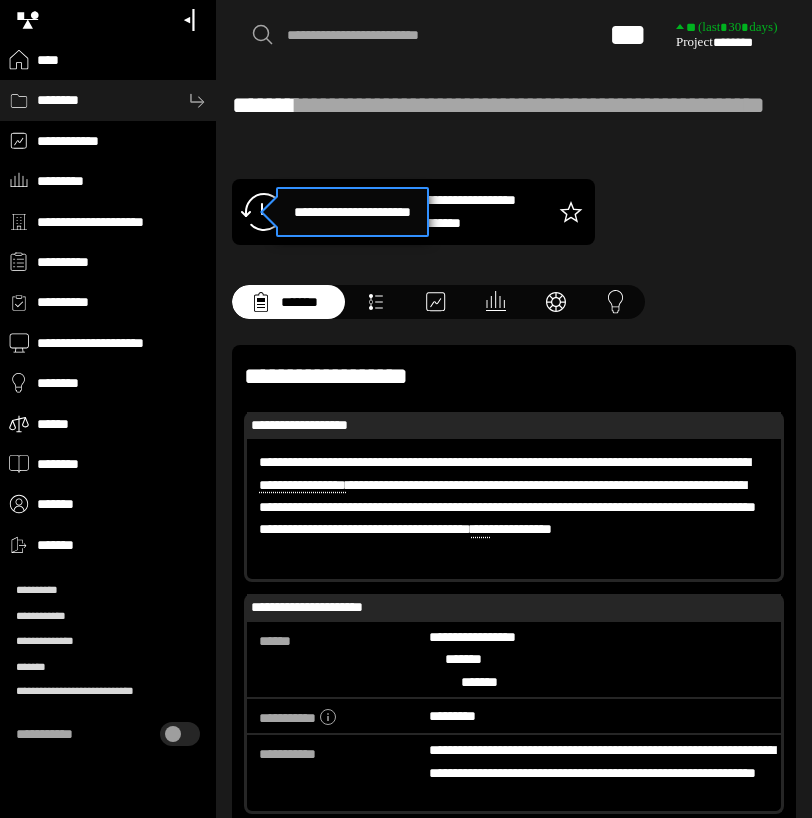 scroll, scrollTop: 0, scrollLeft: 0, axis: both 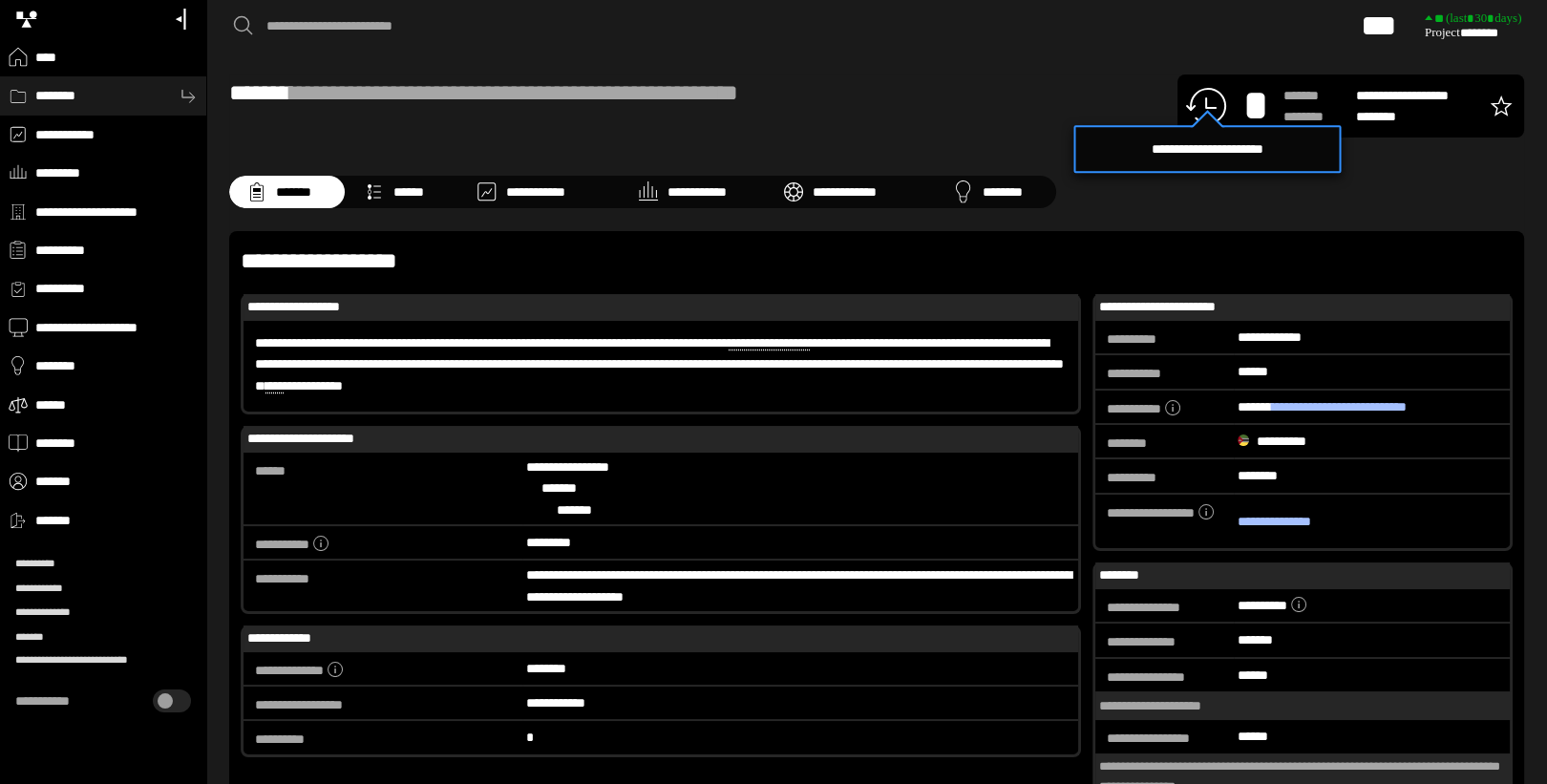 click on "*******" at bounding box center (298, 192) 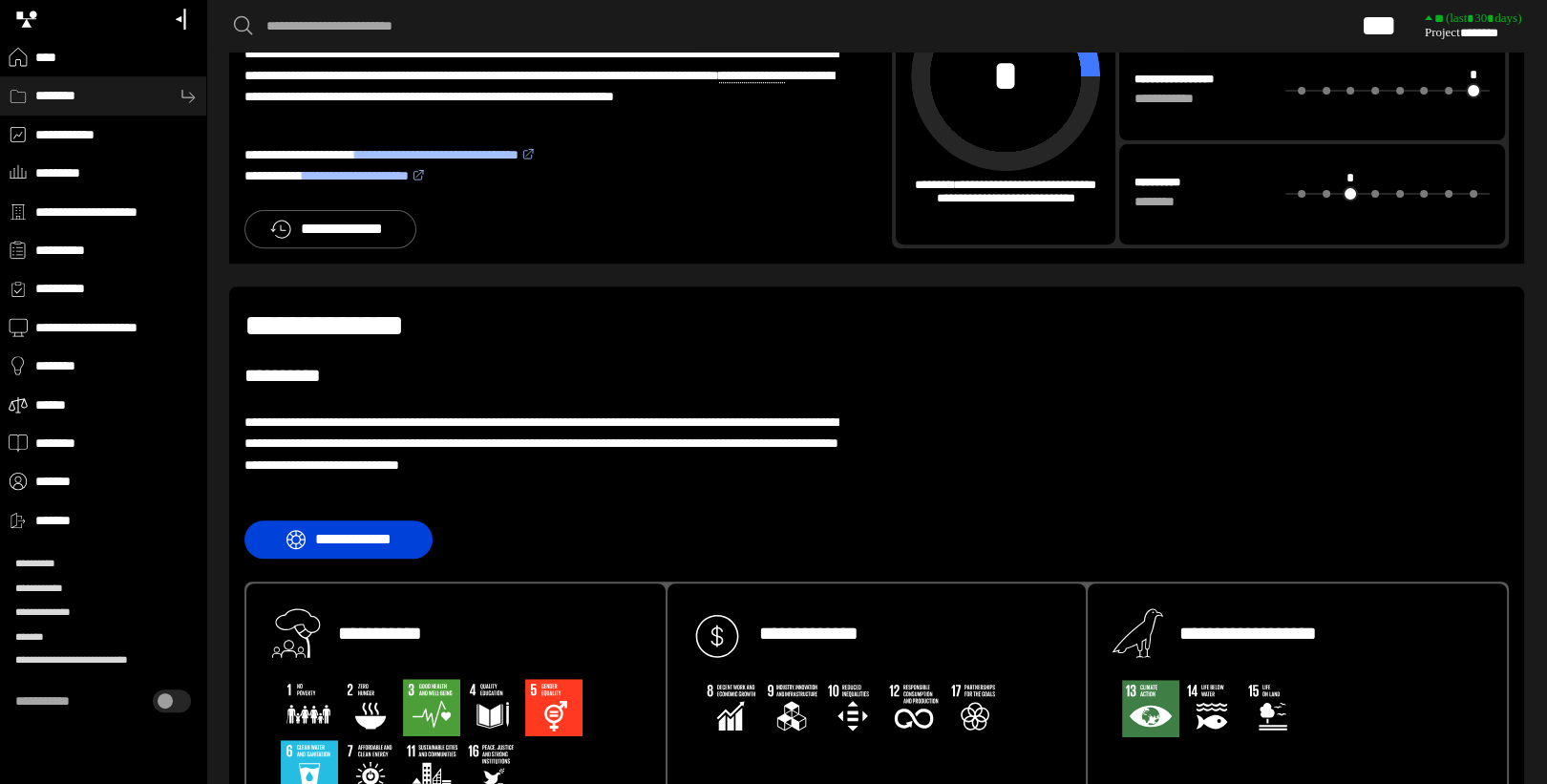 scroll, scrollTop: 993, scrollLeft: 0, axis: vertical 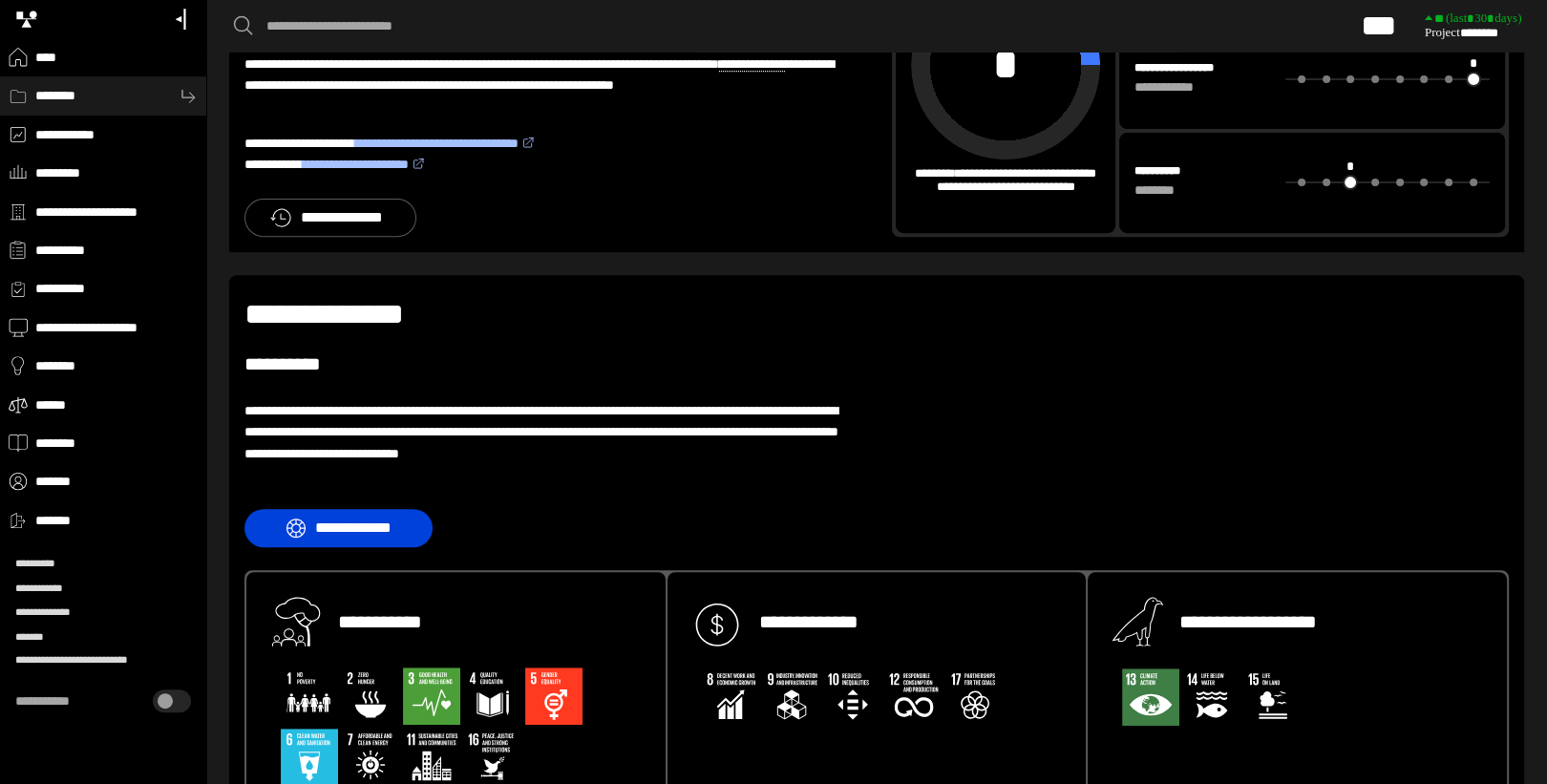 click on "********" at bounding box center (103, 95) 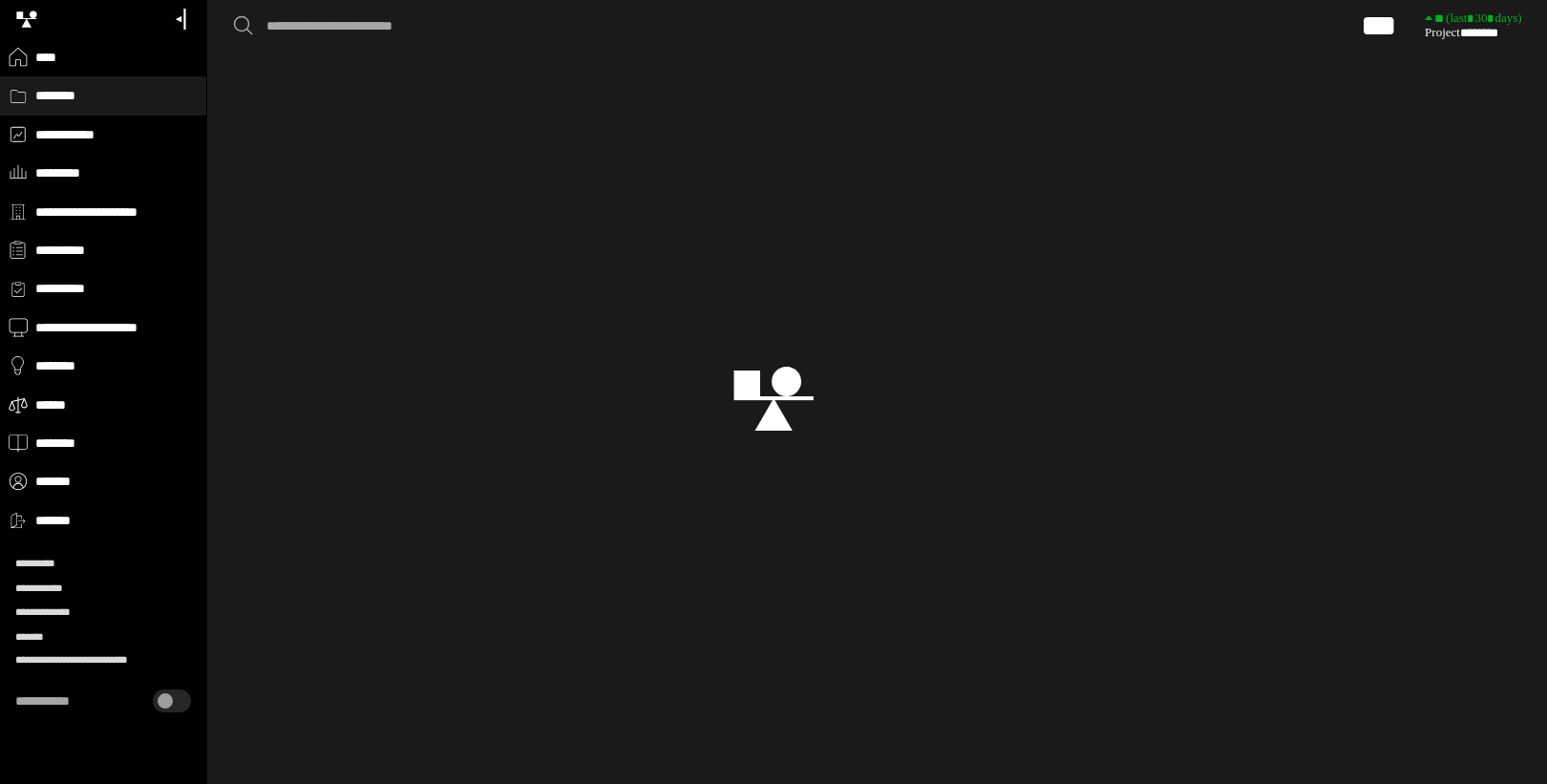 scroll, scrollTop: 0, scrollLeft: 0, axis: both 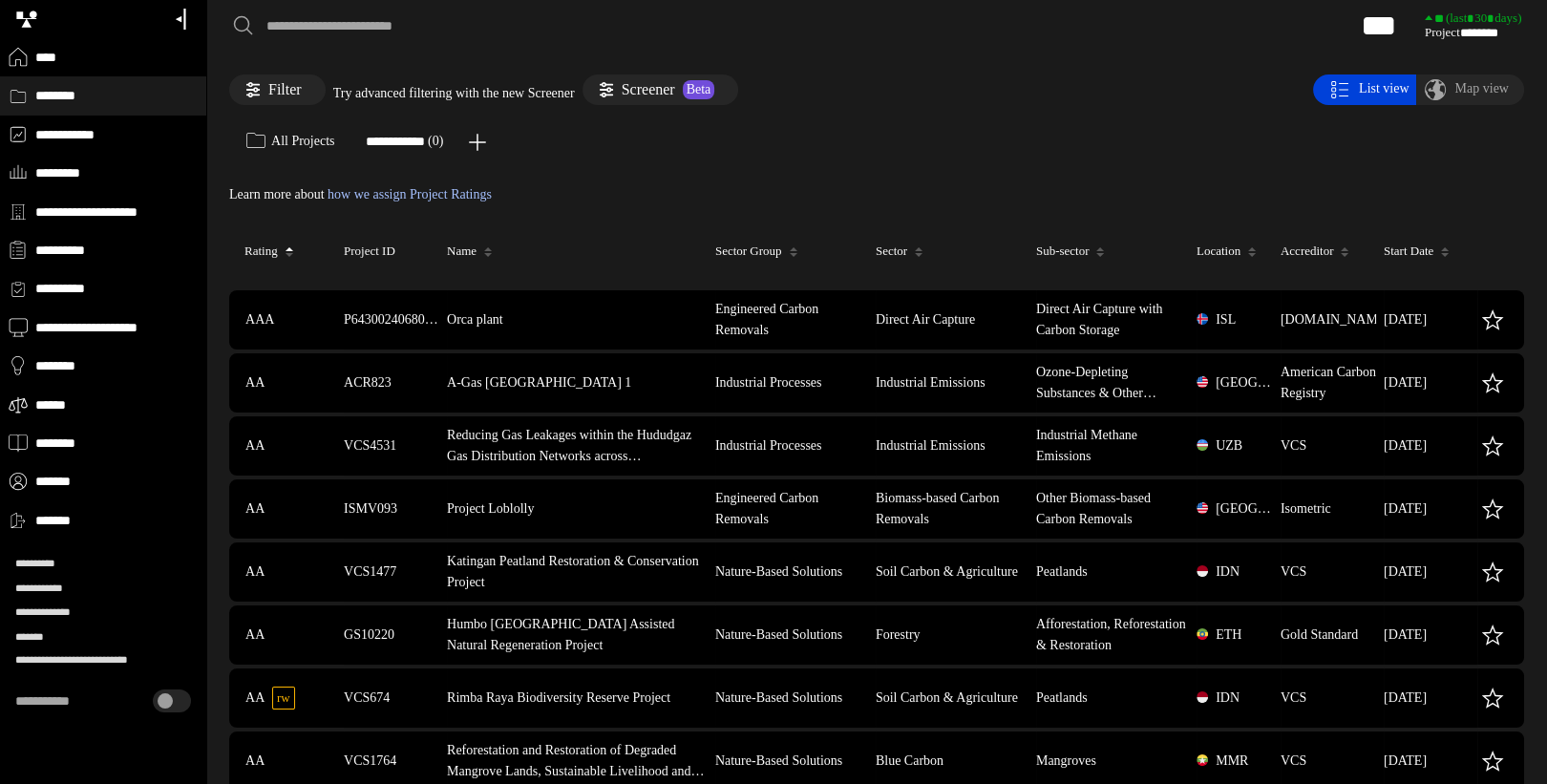 click on "Location" at bounding box center (1226, 251) 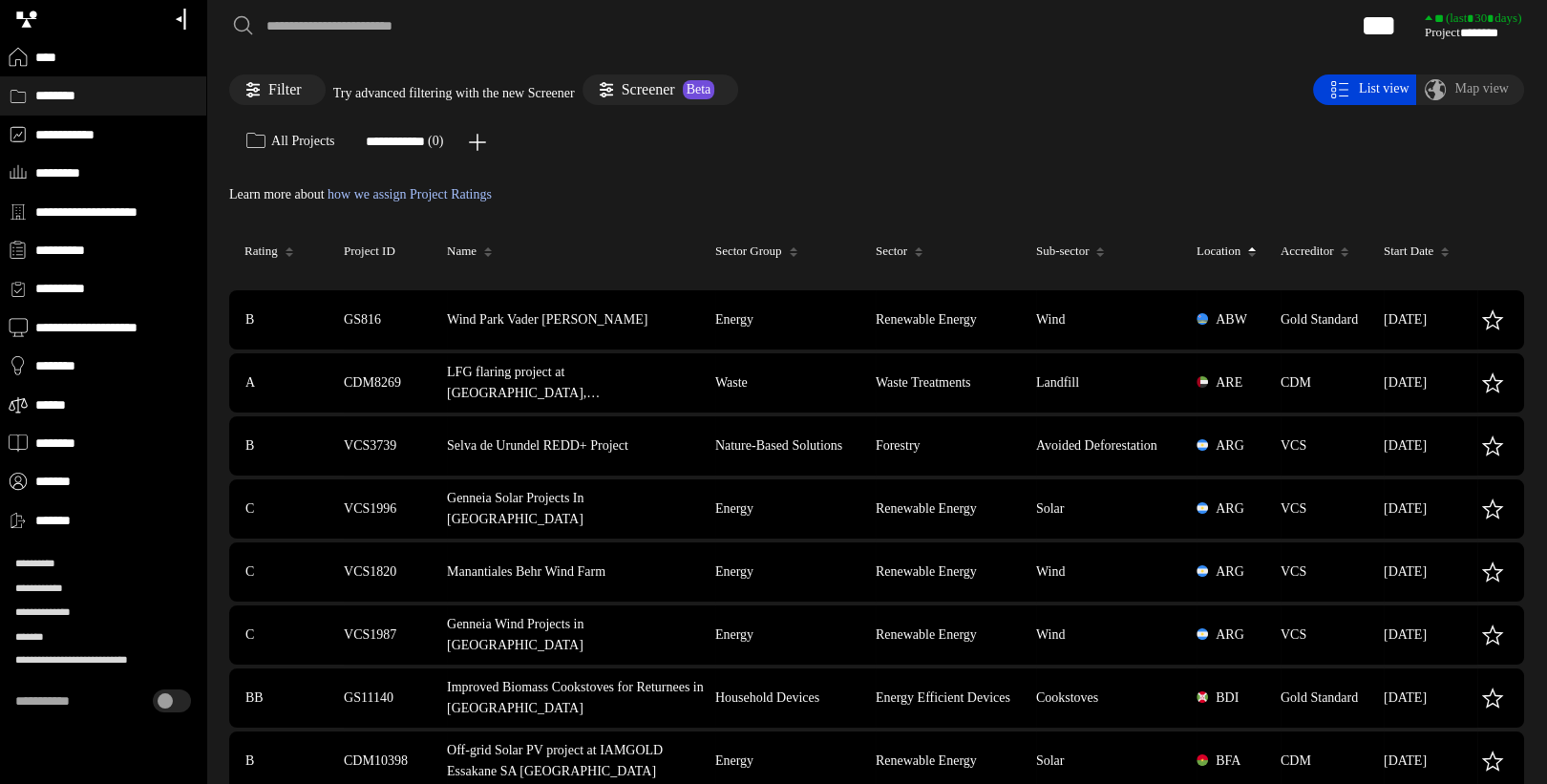 click on "Location" at bounding box center [1226, 251] 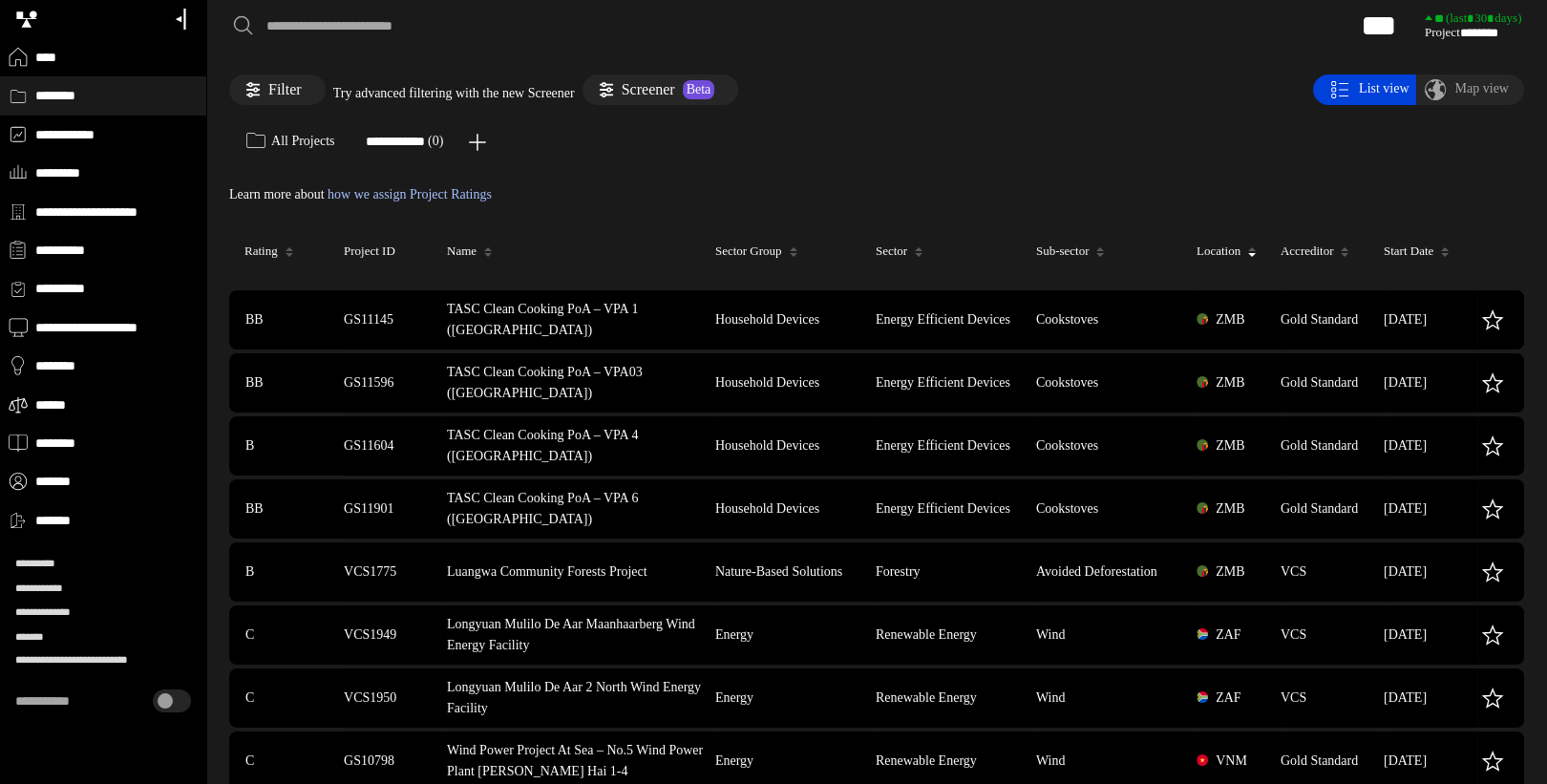 click on "Location" at bounding box center [1226, 251] 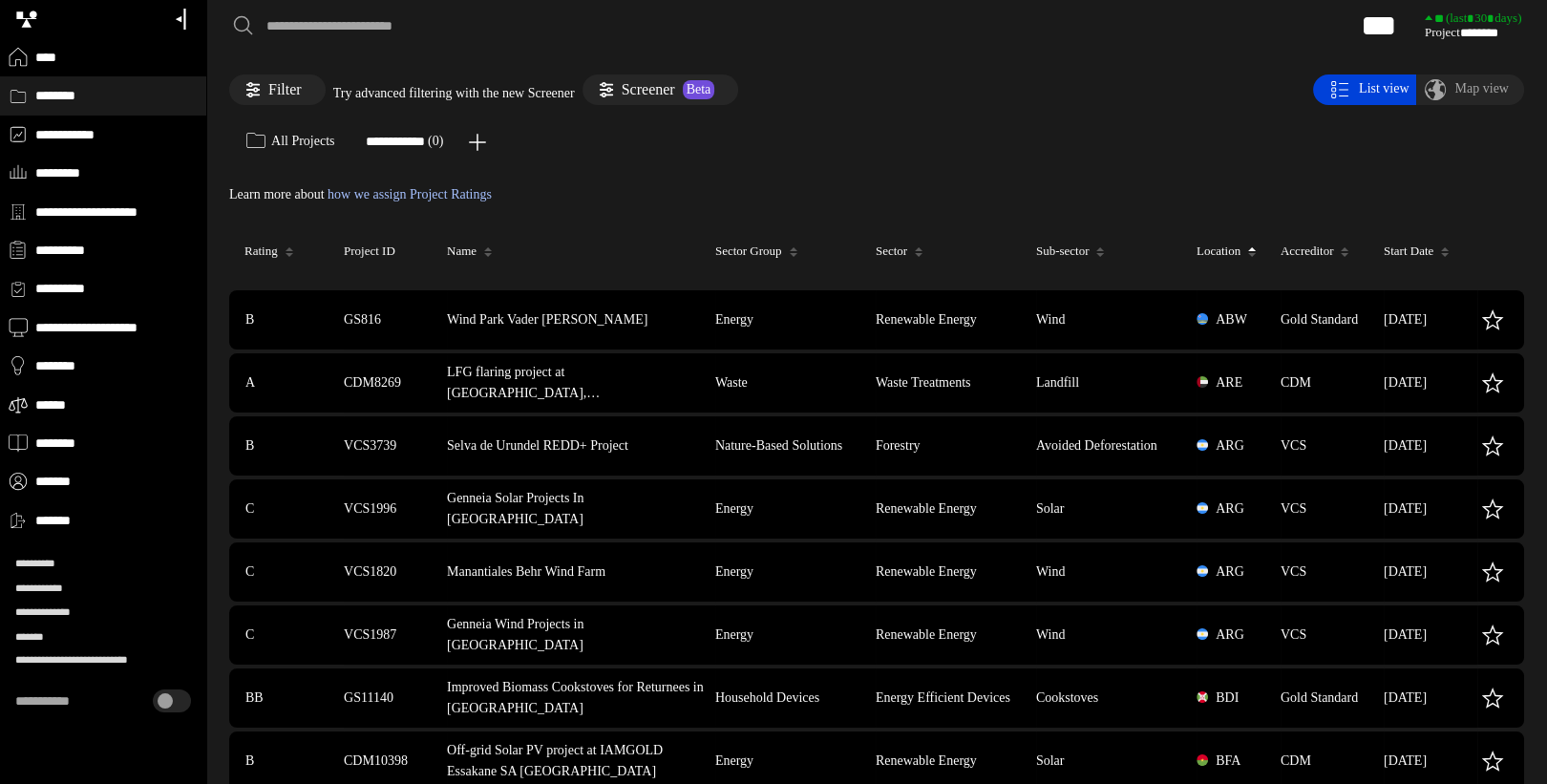 click on "Location" at bounding box center (1226, 251) 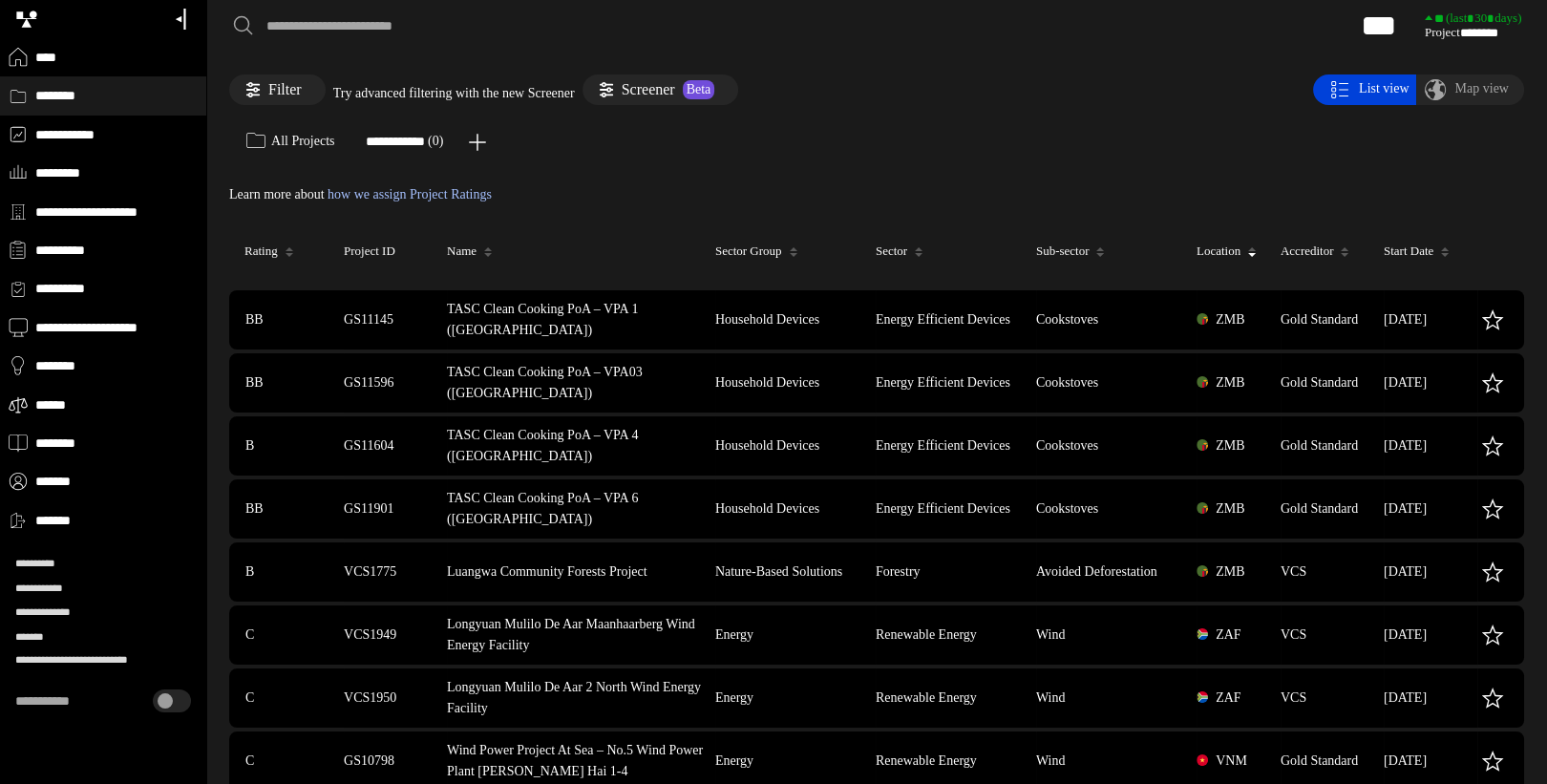 click on "Location" at bounding box center [1226, 251] 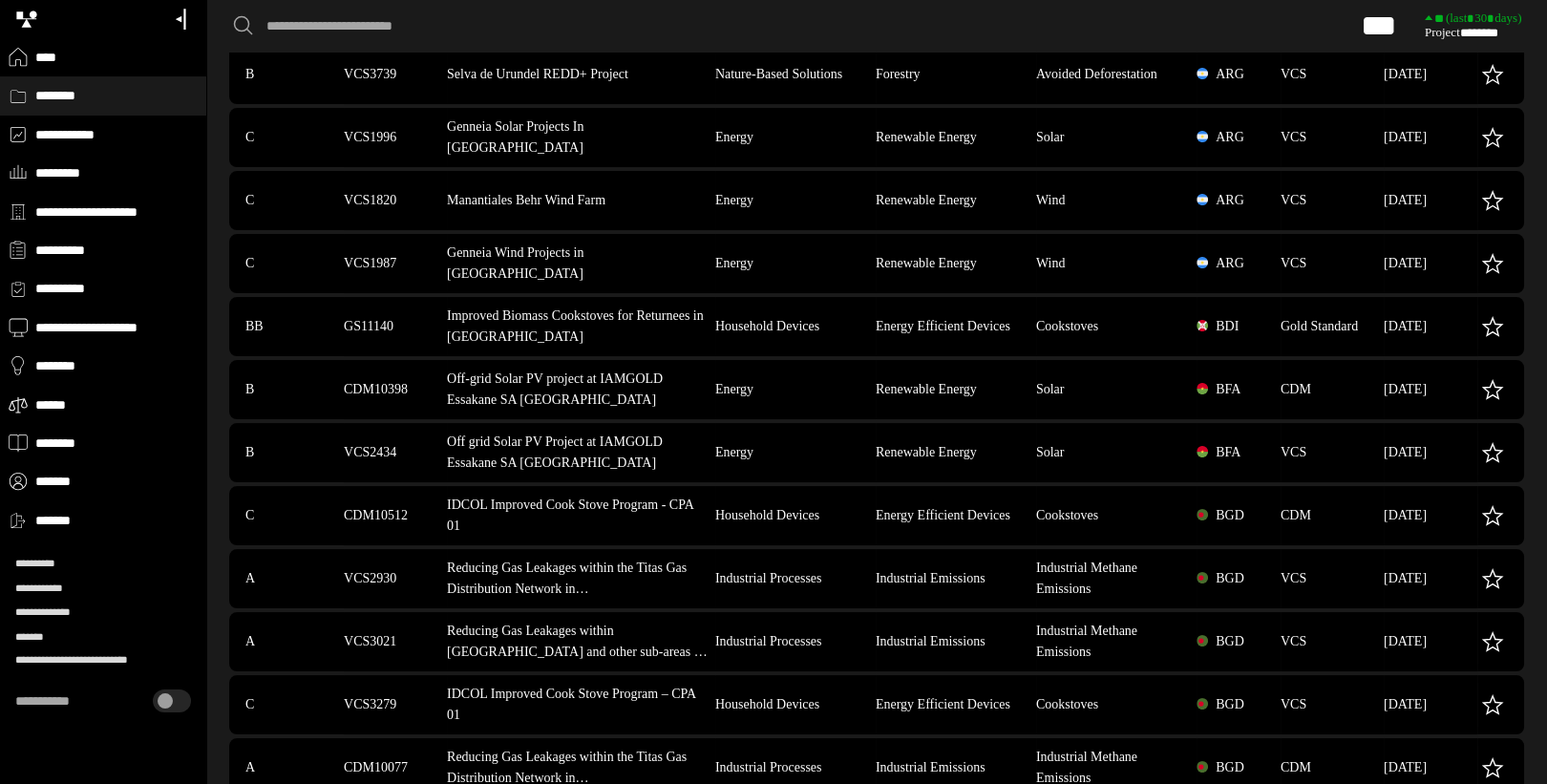 scroll, scrollTop: 0, scrollLeft: 0, axis: both 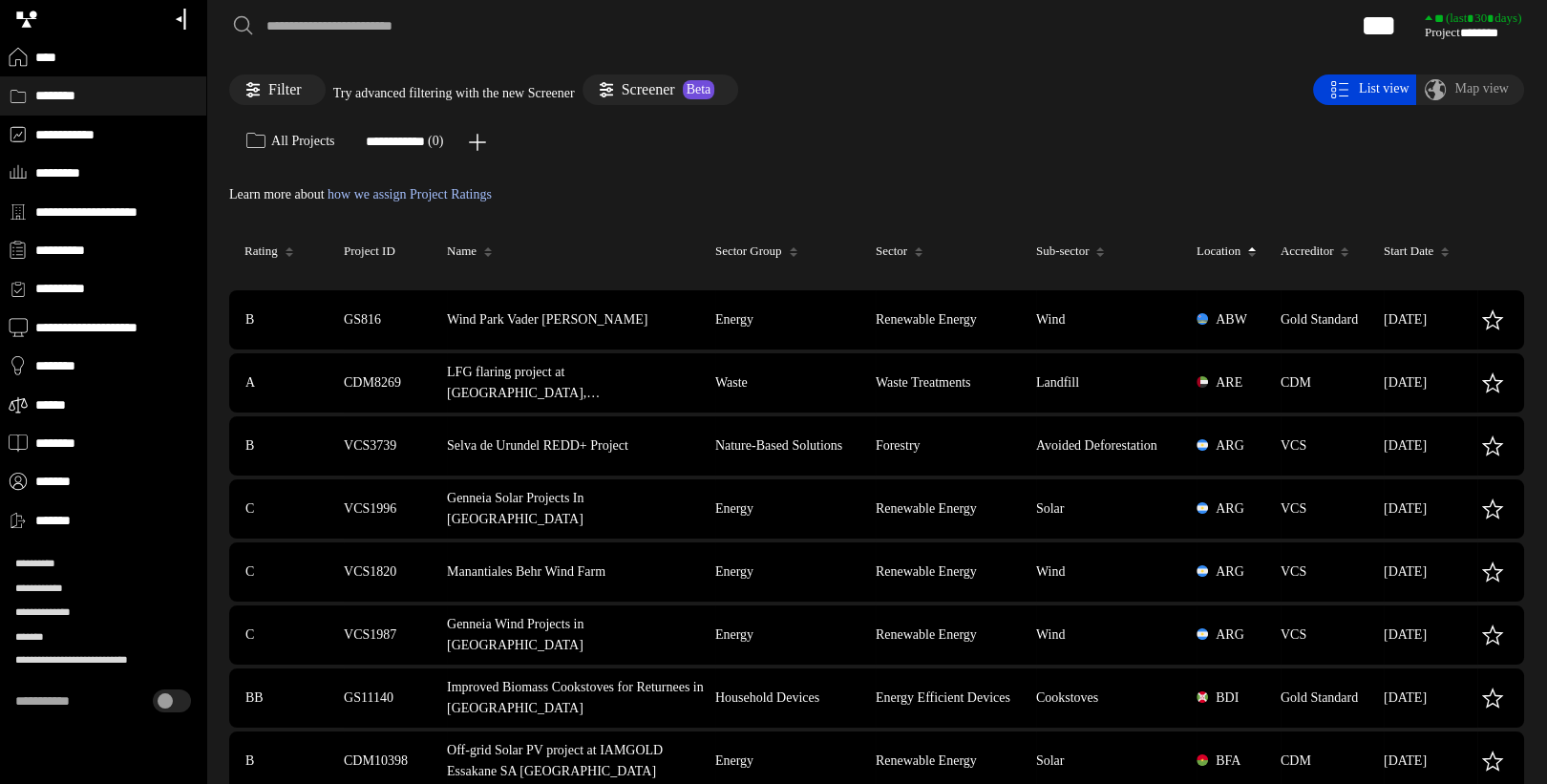 click on "**********" at bounding box center (461, 26) 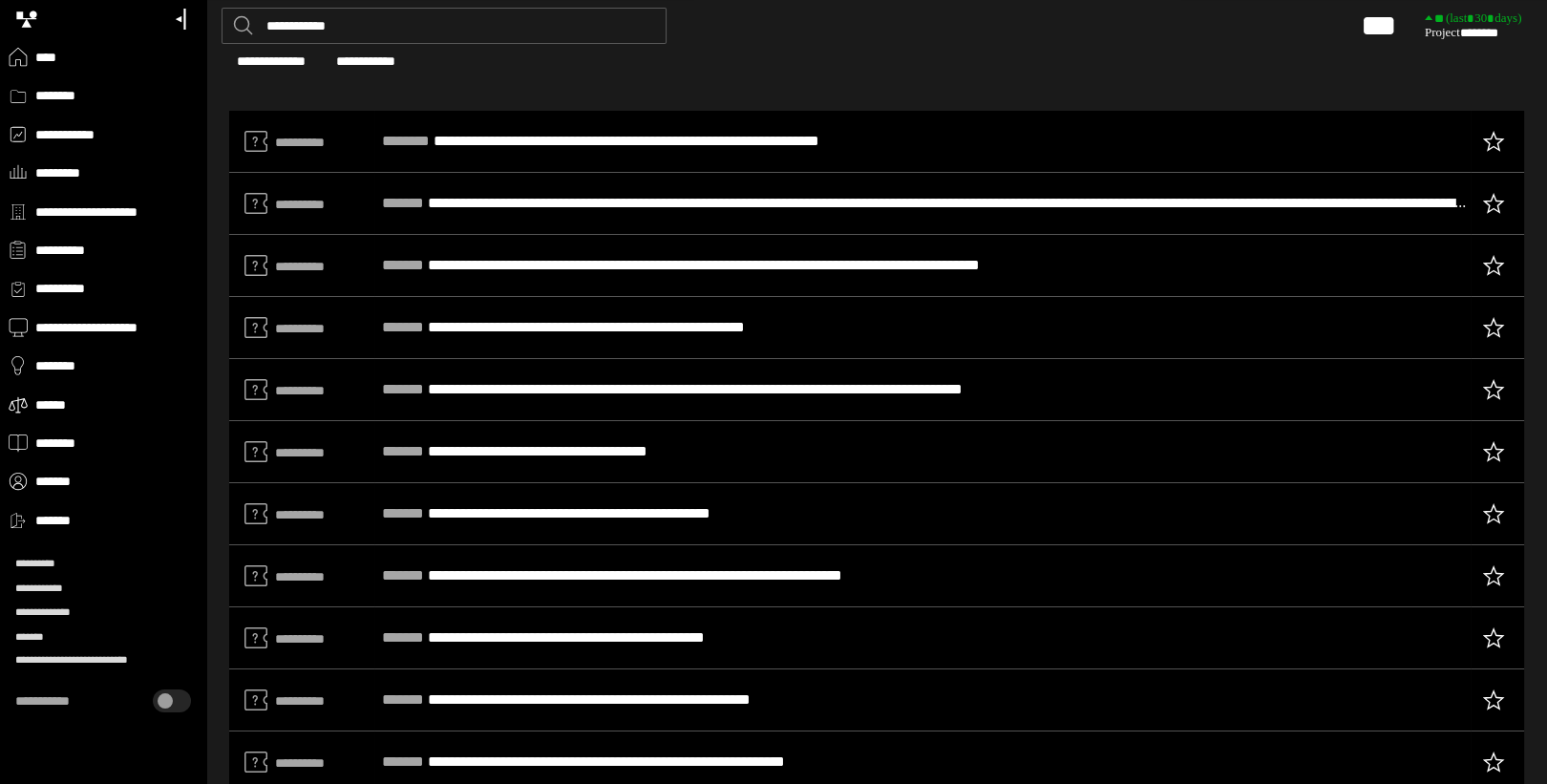 scroll, scrollTop: 0, scrollLeft: 0, axis: both 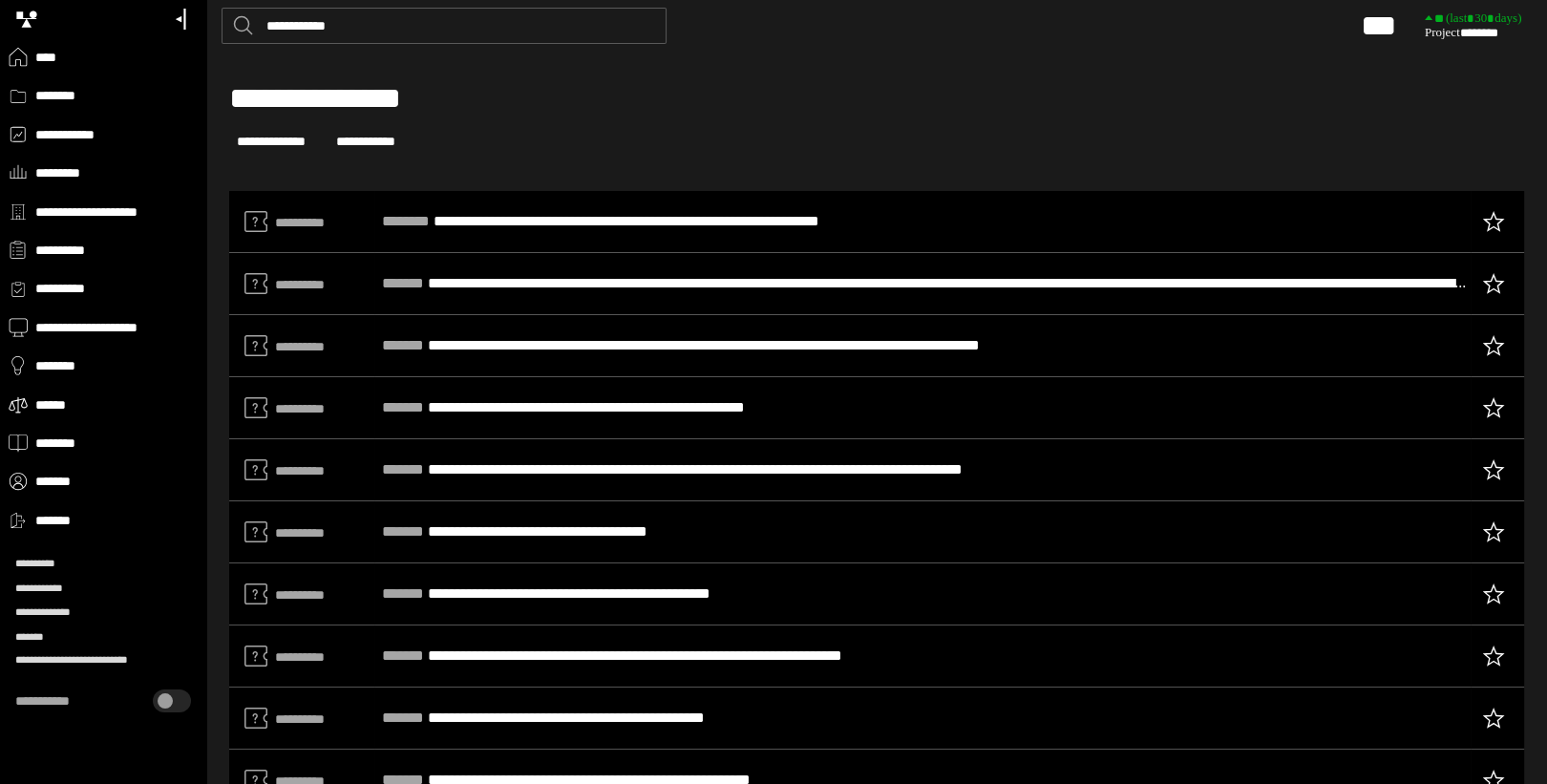 type on "**********" 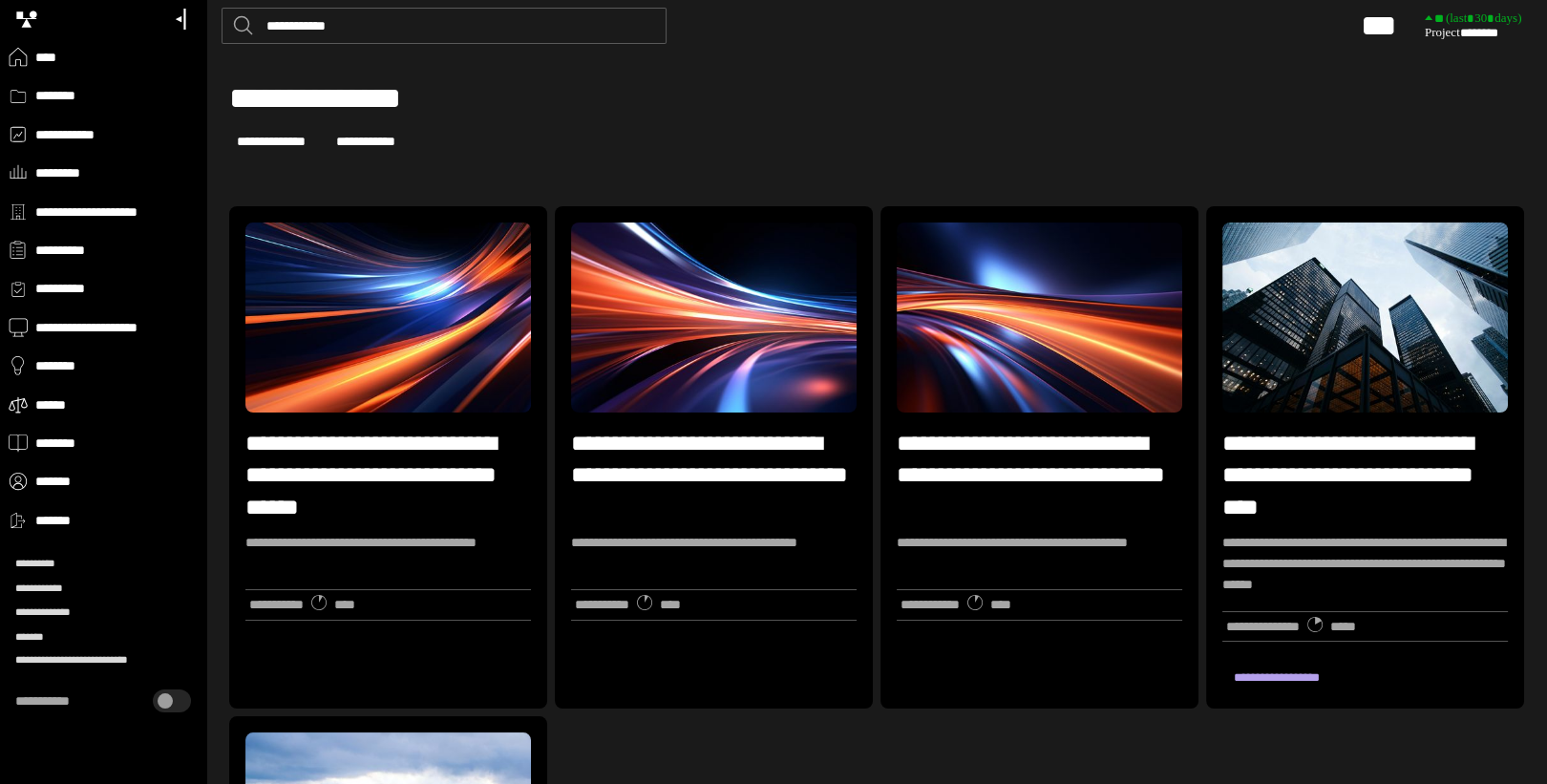 click on "**********" at bounding box center [1366, 476] 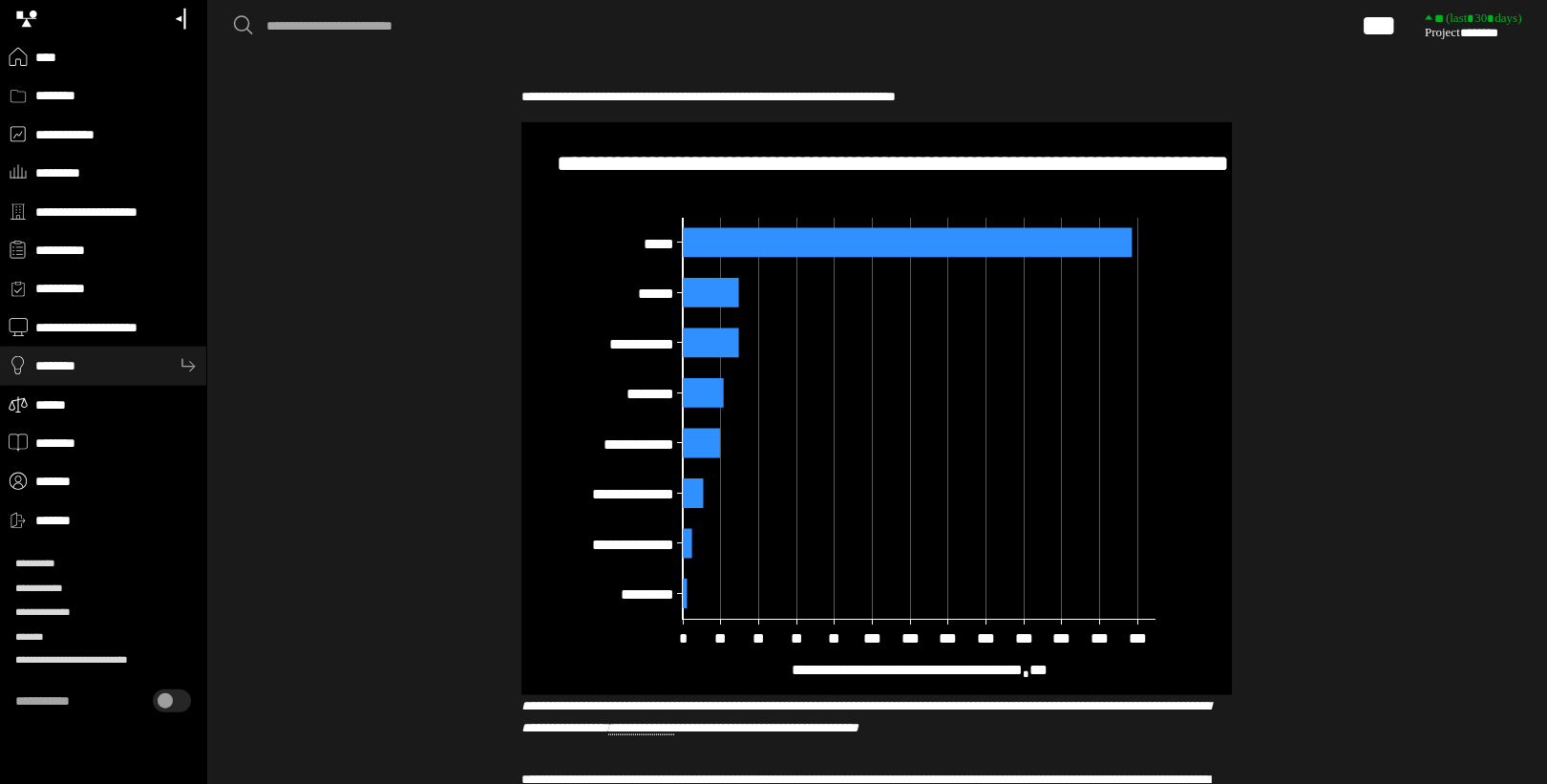 scroll, scrollTop: 6466, scrollLeft: 0, axis: vertical 